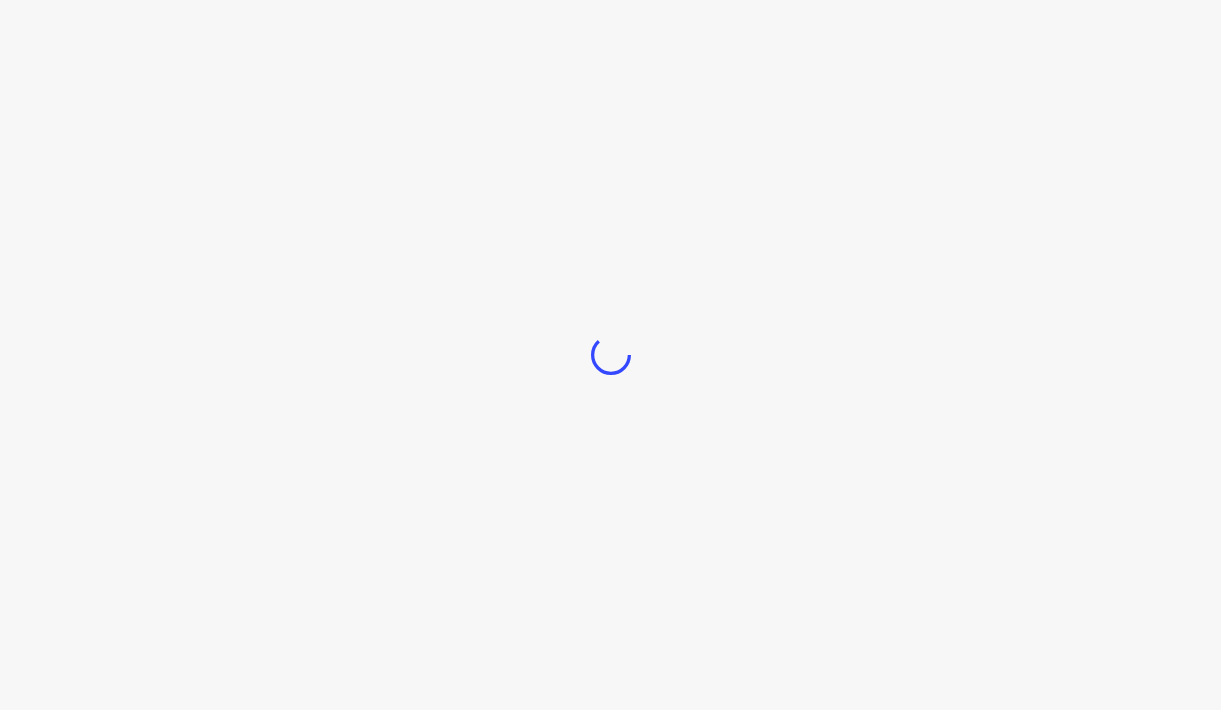 scroll, scrollTop: 0, scrollLeft: 0, axis: both 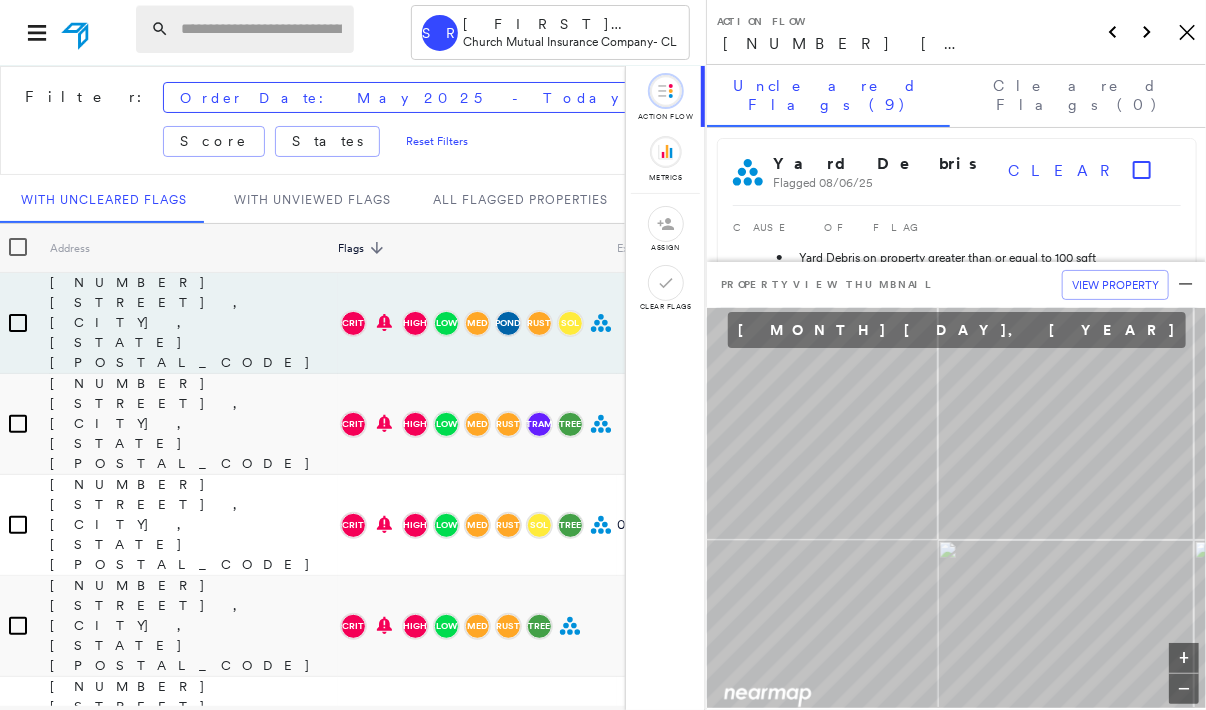 click at bounding box center (261, 29) 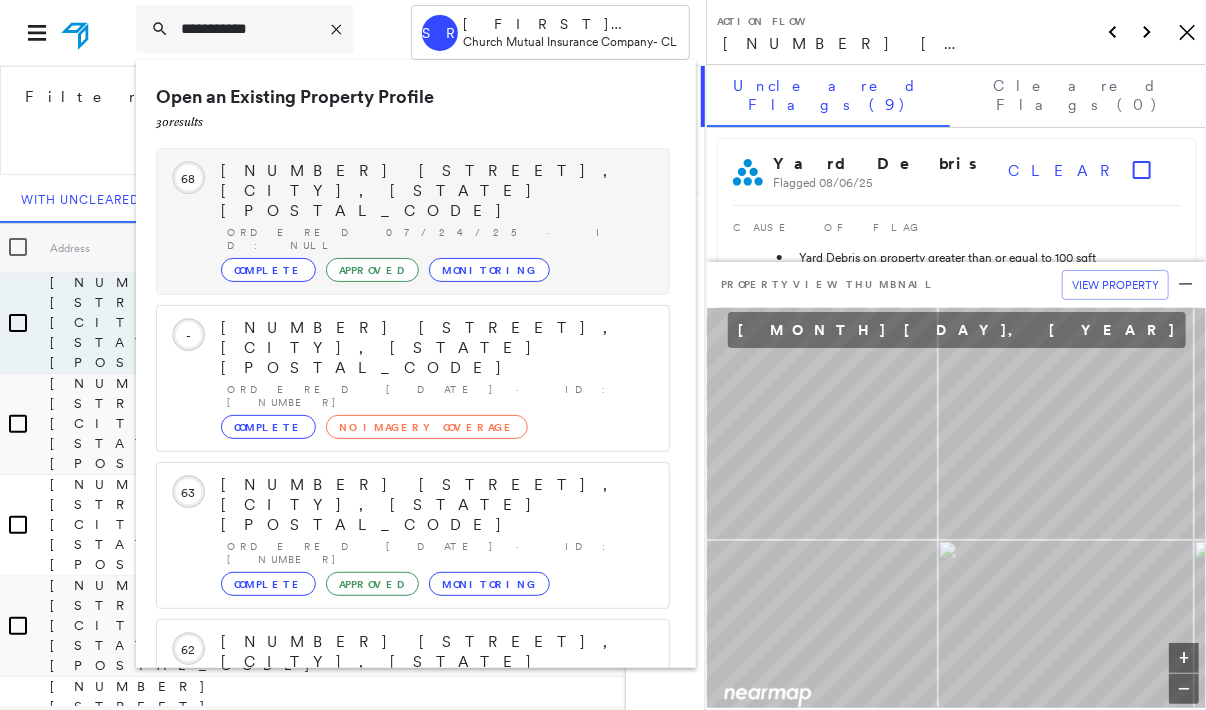 type on "**********" 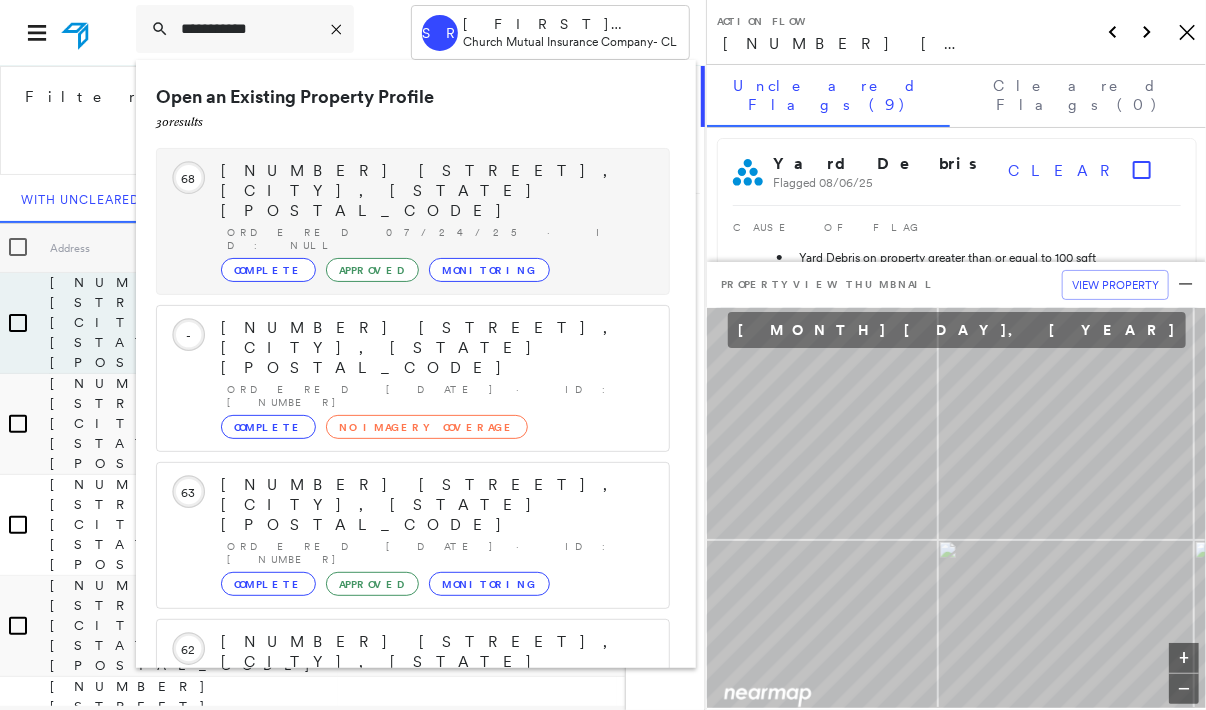 click on "Complete" at bounding box center (268, 270) 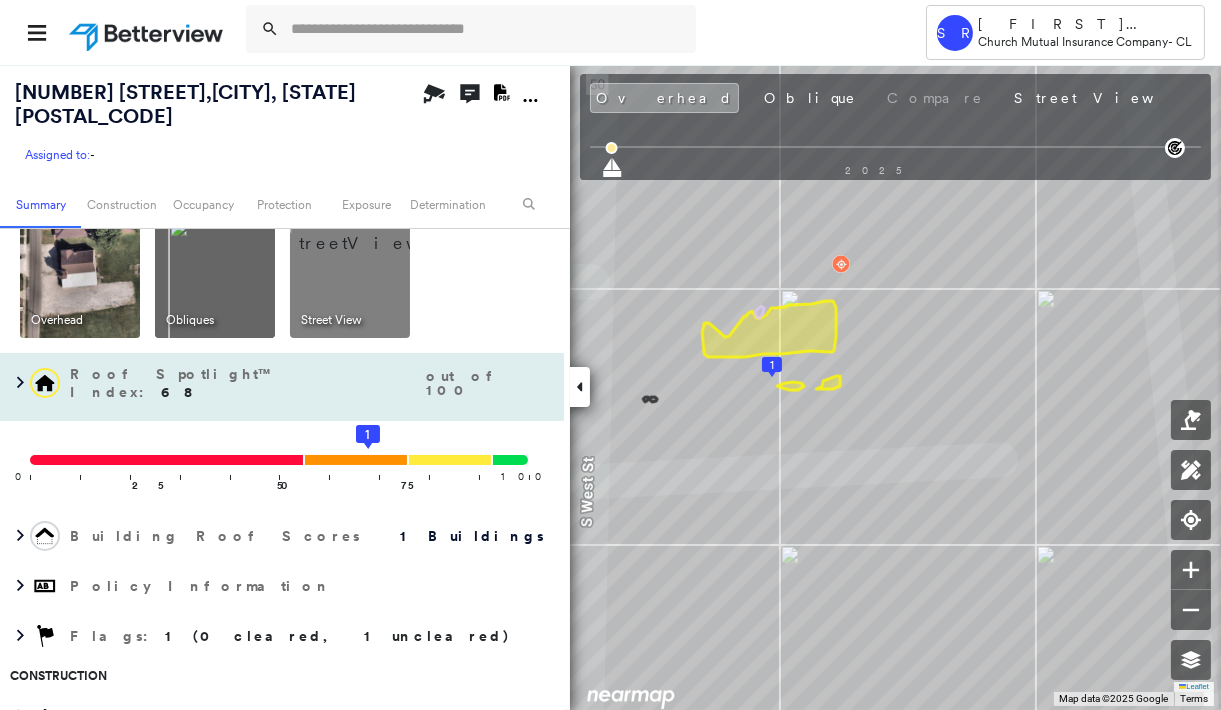 scroll, scrollTop: 0, scrollLeft: 0, axis: both 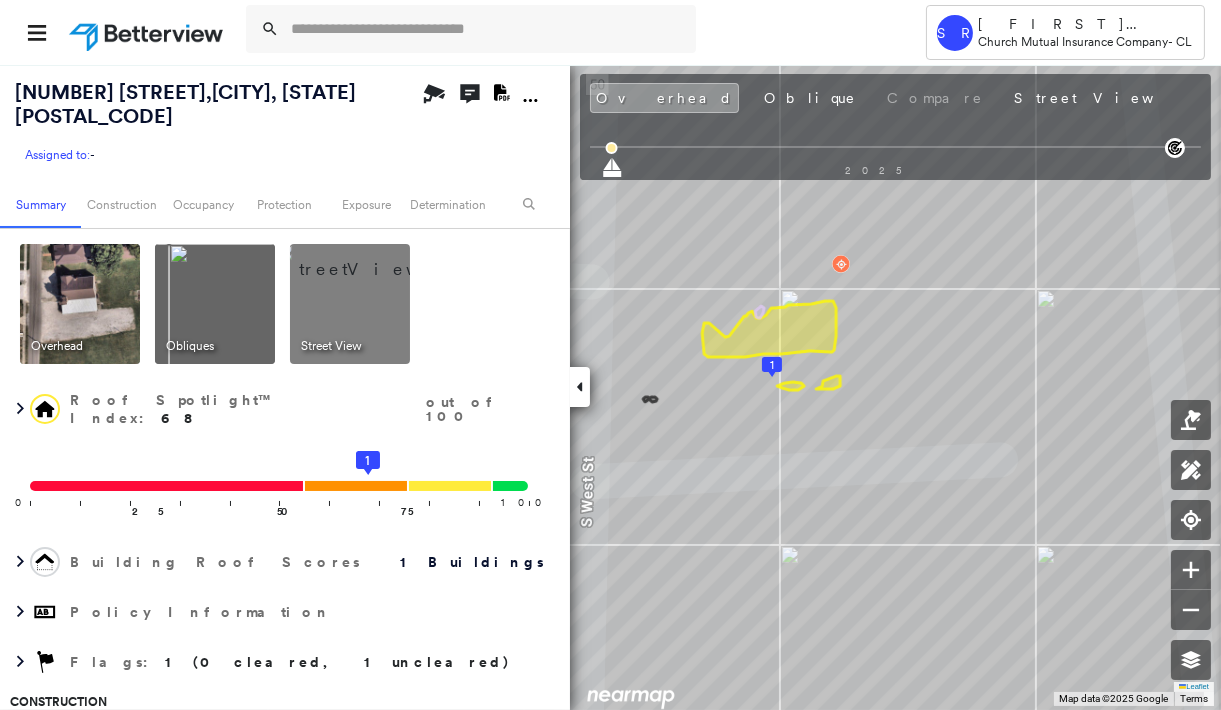 click at bounding box center (215, 304) 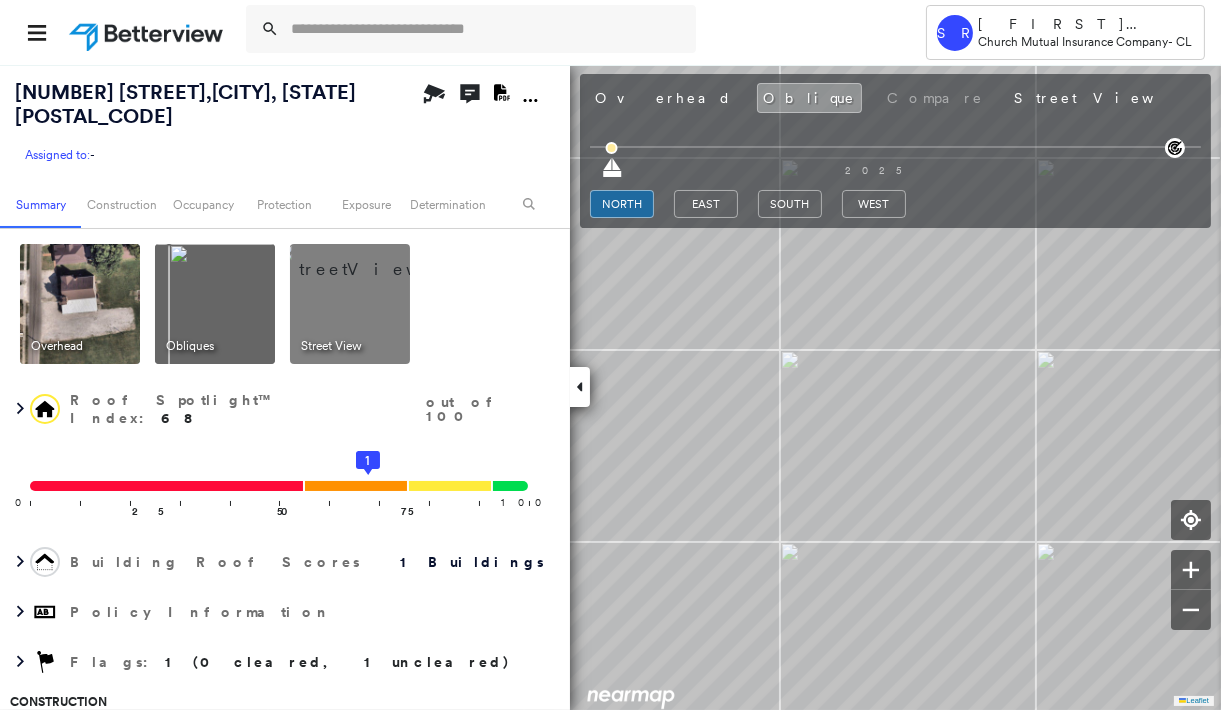 click at bounding box center (374, 259) 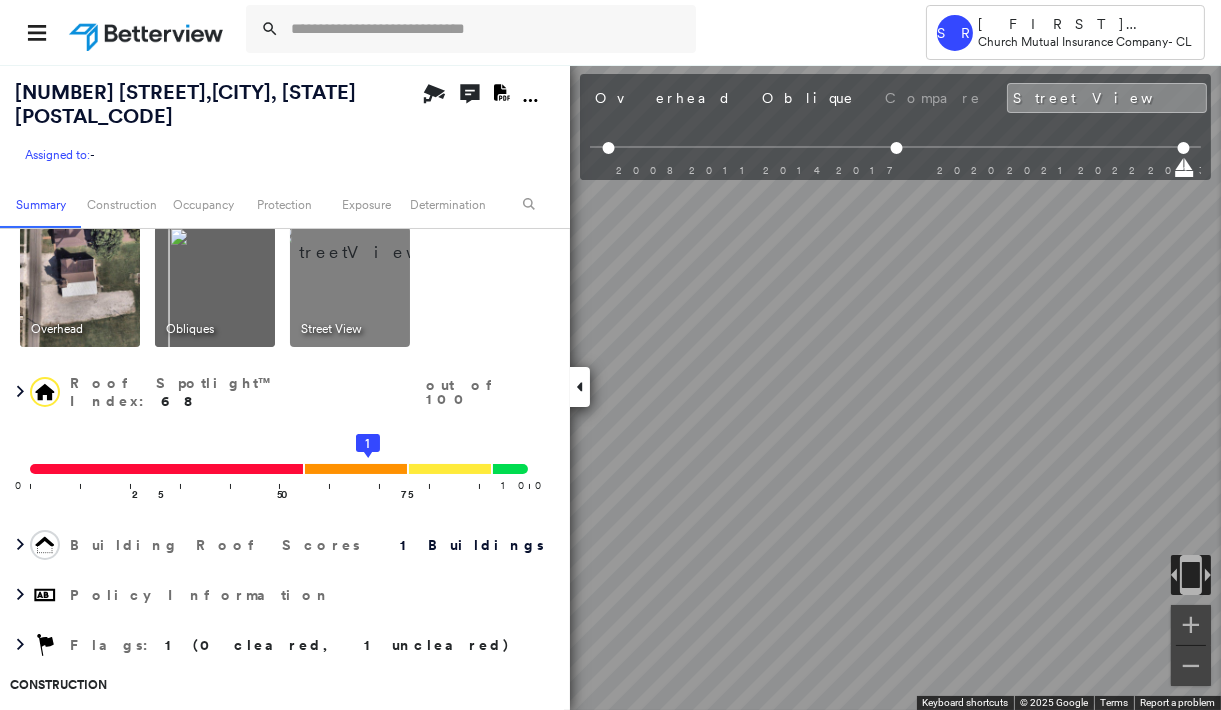 scroll, scrollTop: 0, scrollLeft: 0, axis: both 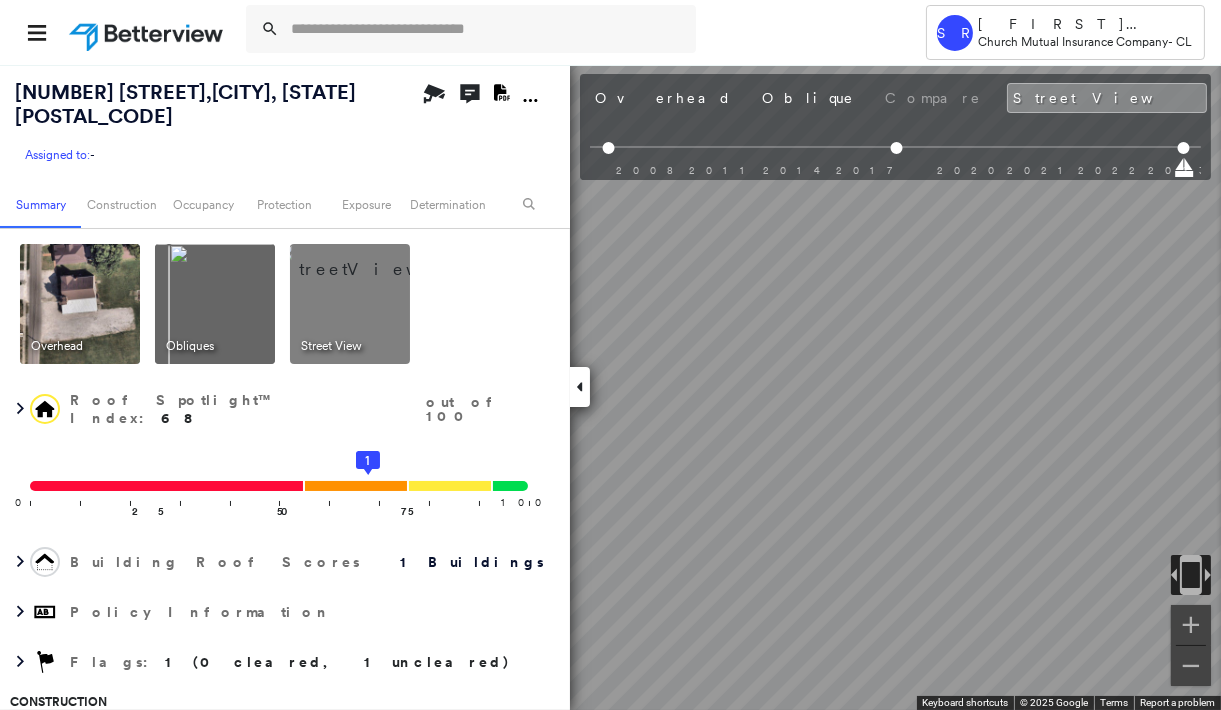 click 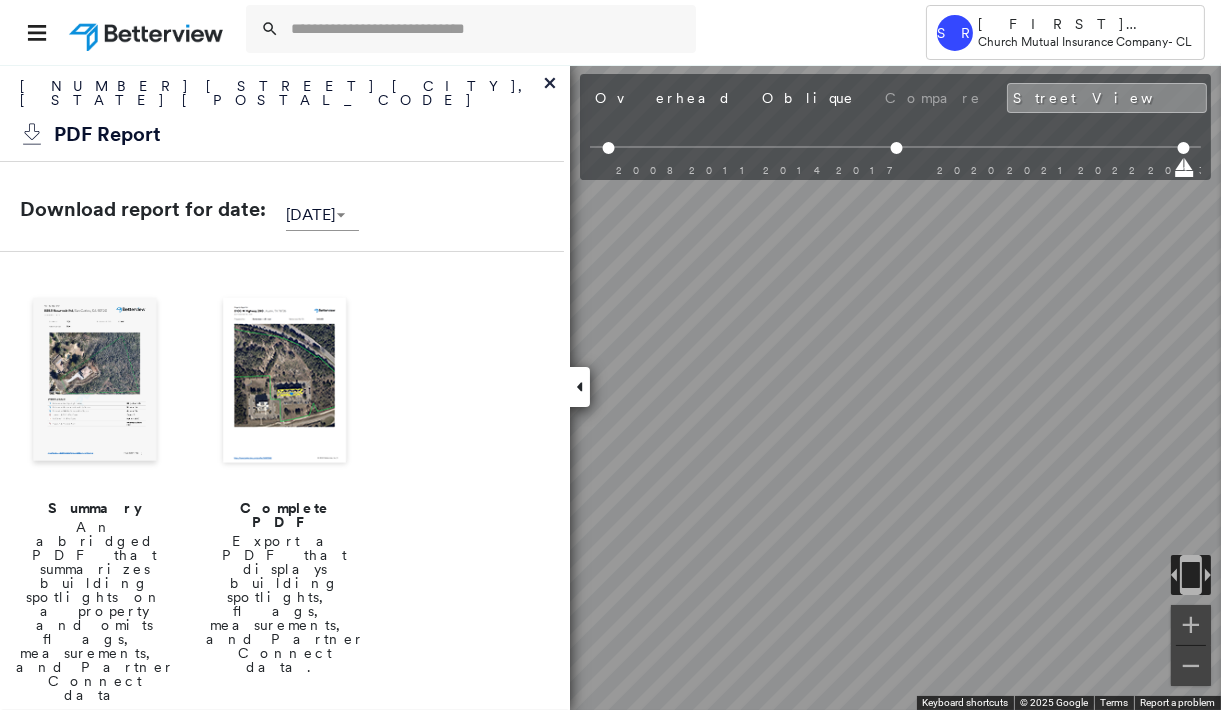 click at bounding box center (285, 382) 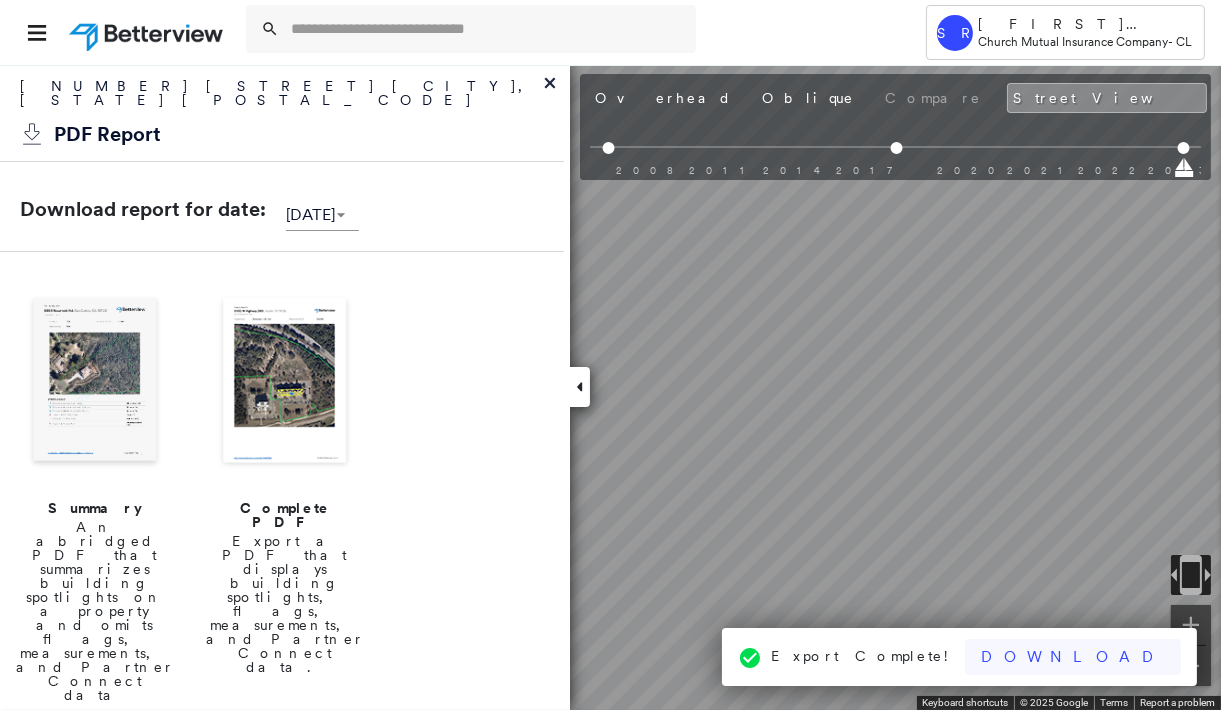 click on "Download" at bounding box center (1073, 657) 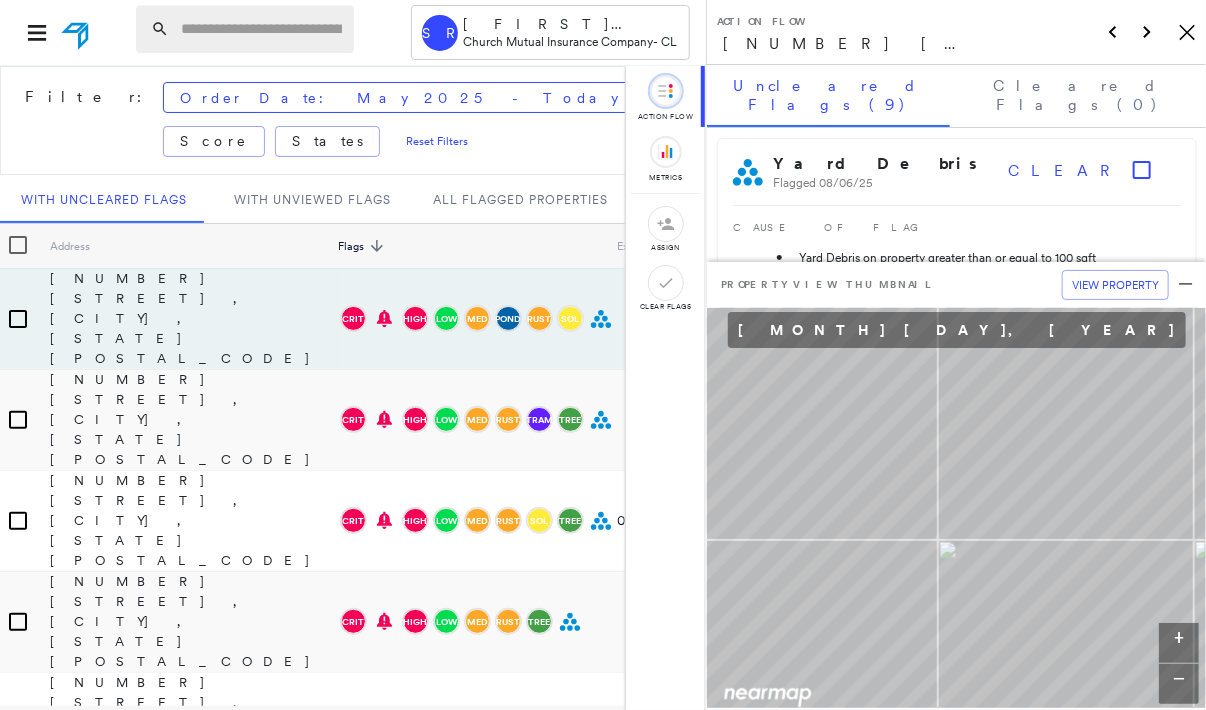 click at bounding box center [261, 29] 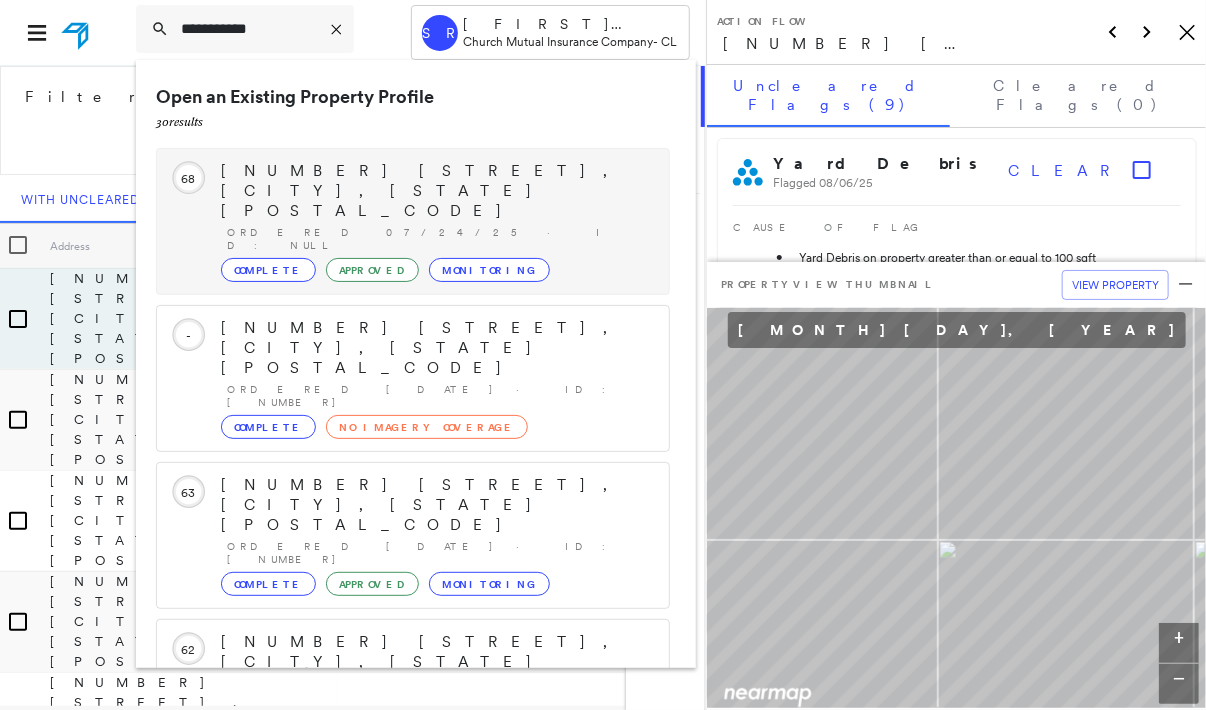 type on "**********" 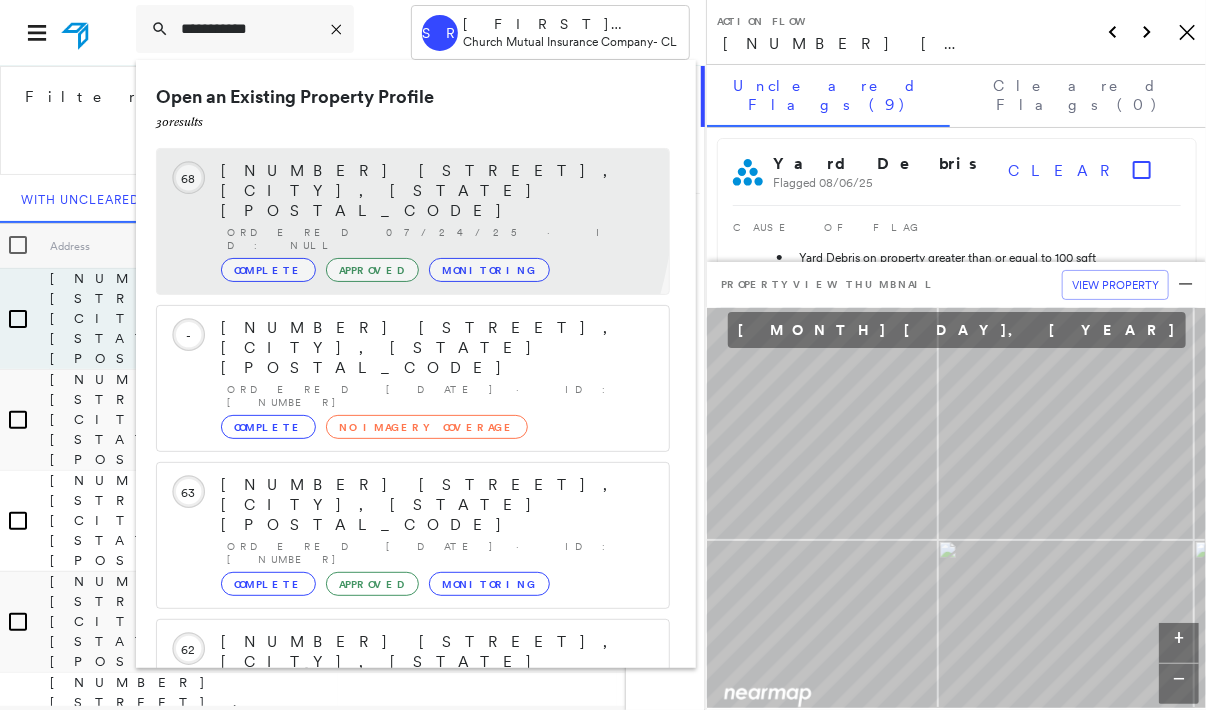 click on "Ordered 07/24/25 · ID: null" at bounding box center (438, 239) 